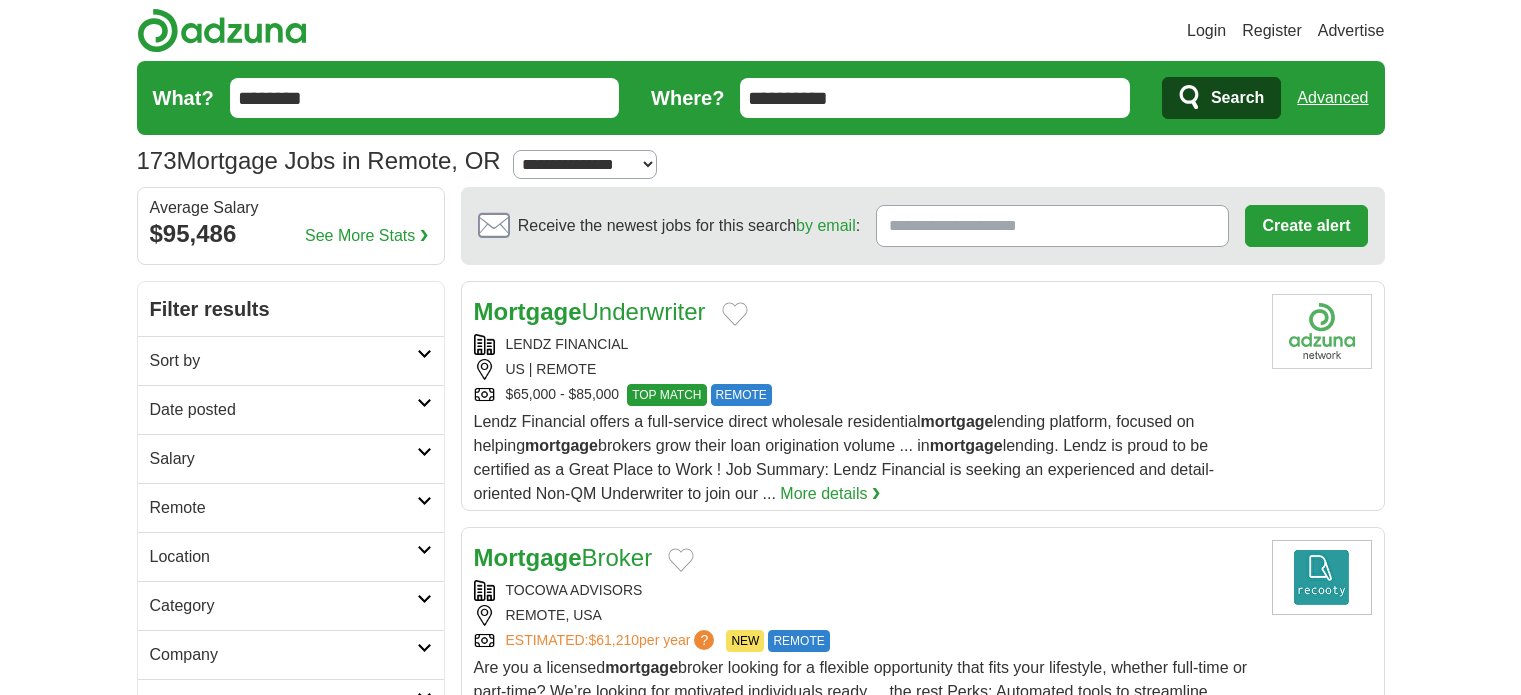 scroll, scrollTop: 196, scrollLeft: 0, axis: vertical 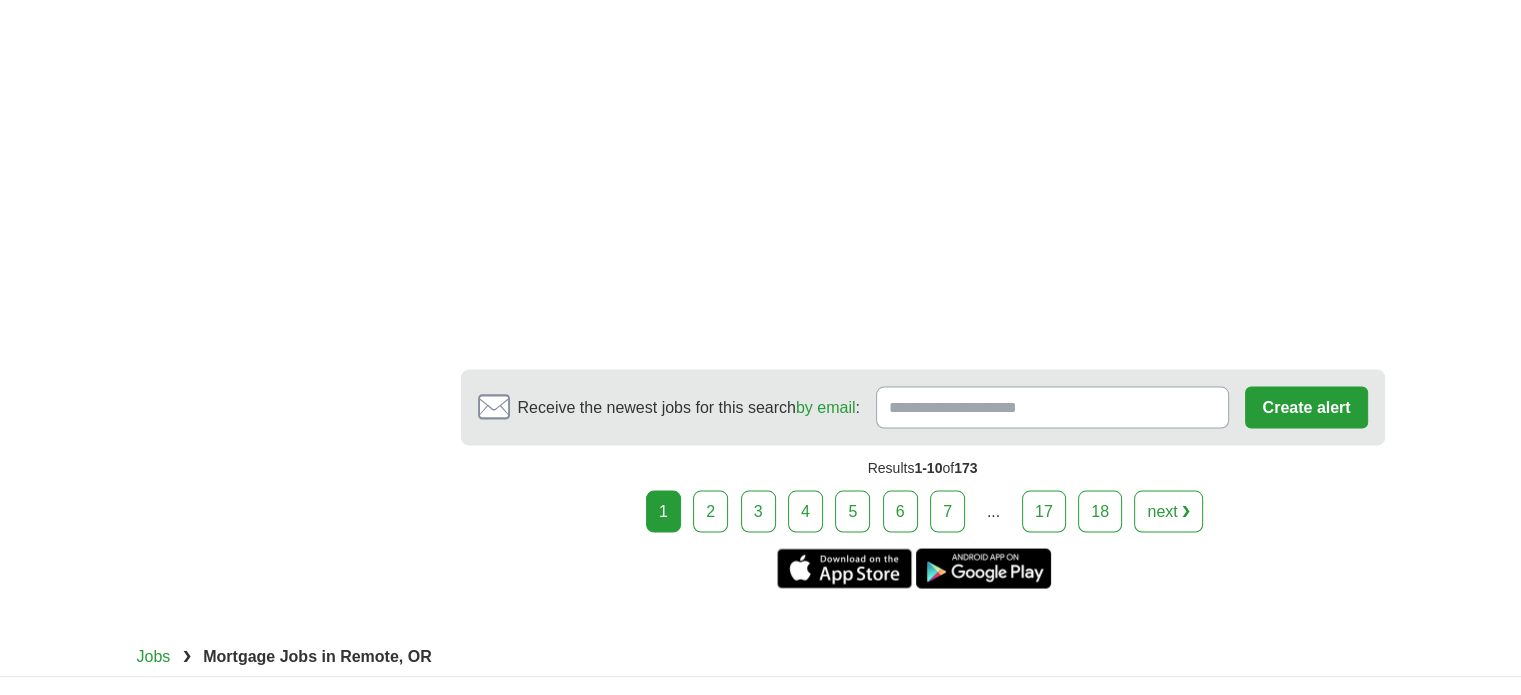 click on "2" at bounding box center [710, 511] 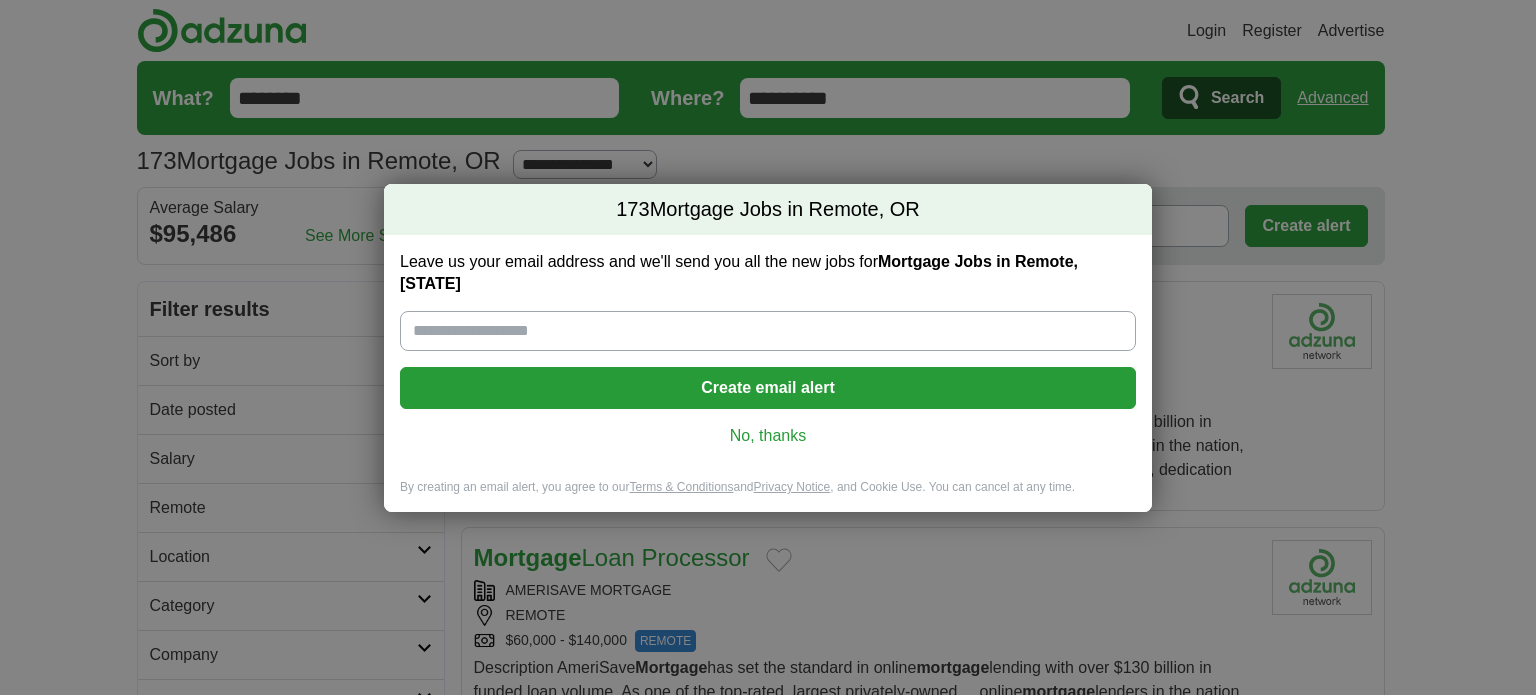 scroll, scrollTop: 0, scrollLeft: 0, axis: both 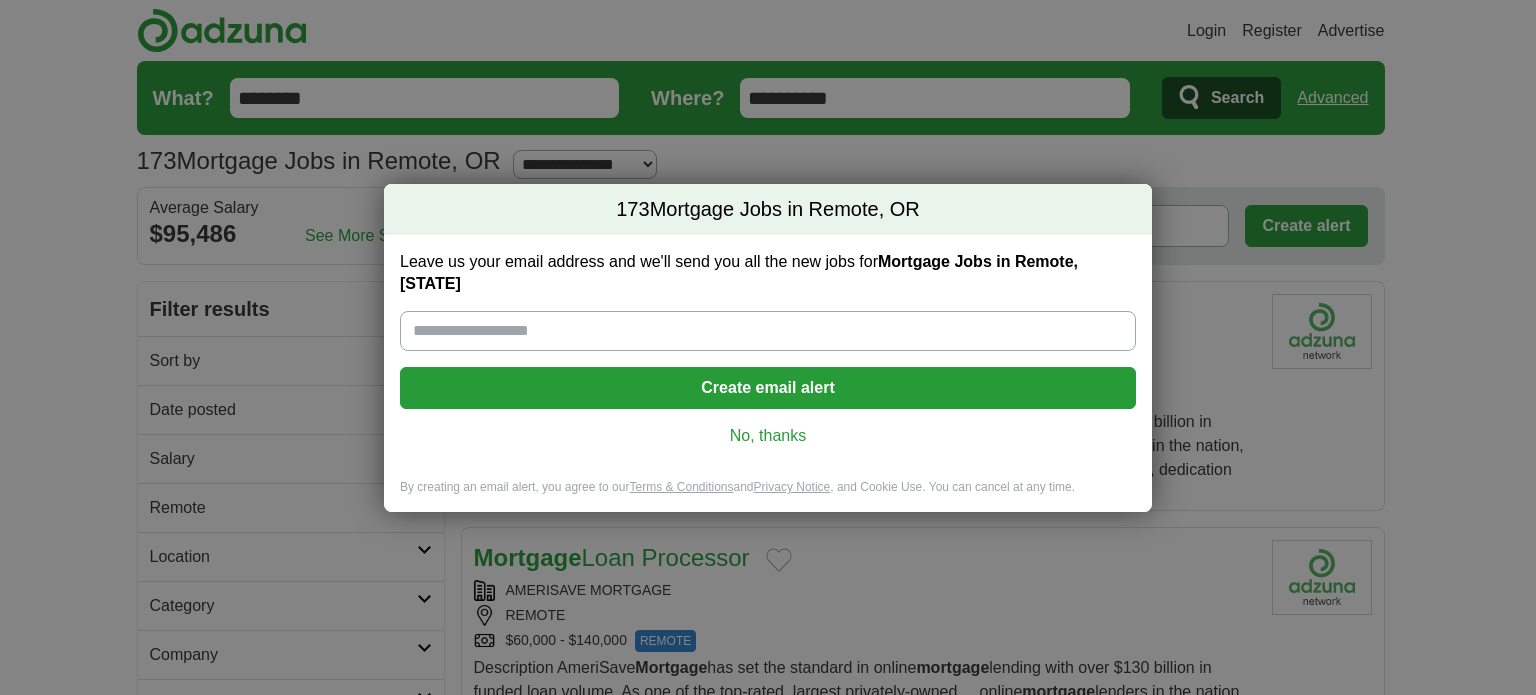 click on "No, thanks" at bounding box center [768, 436] 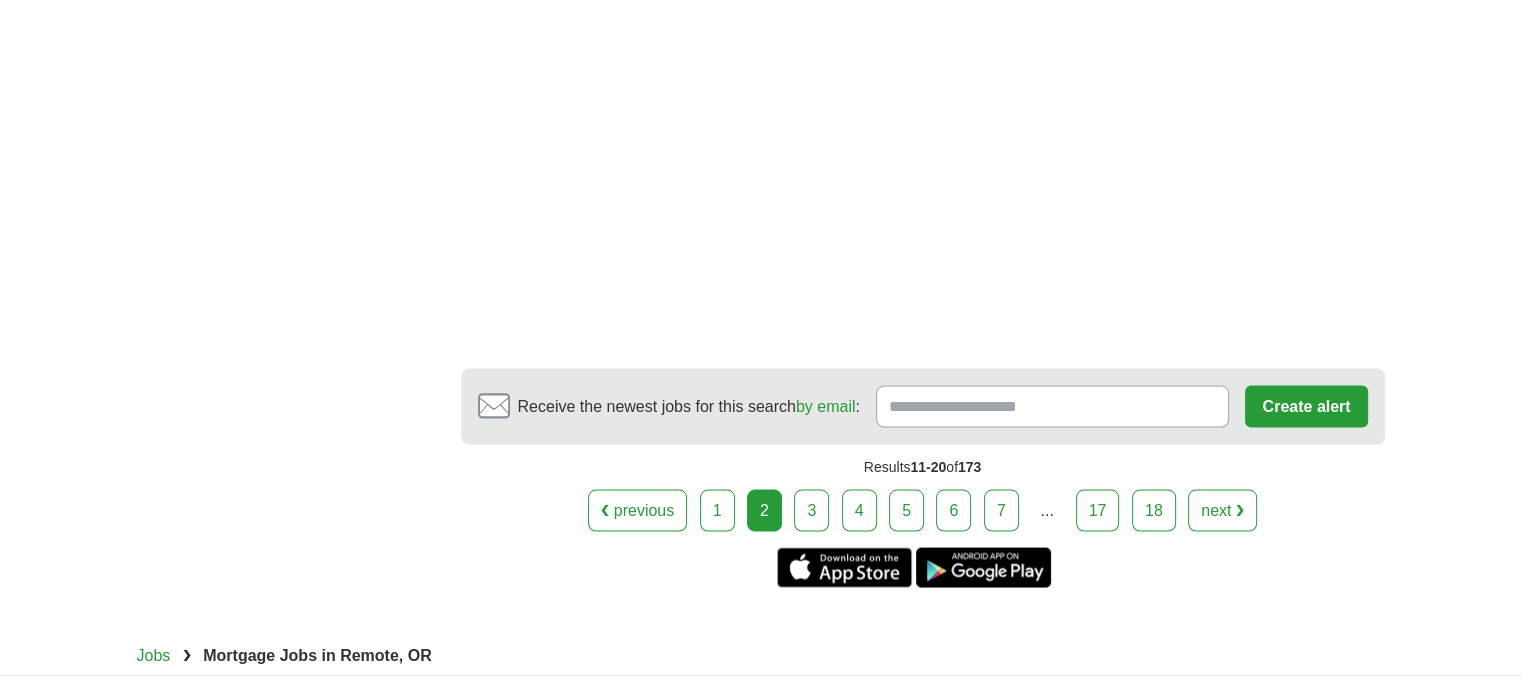 scroll, scrollTop: 3800, scrollLeft: 0, axis: vertical 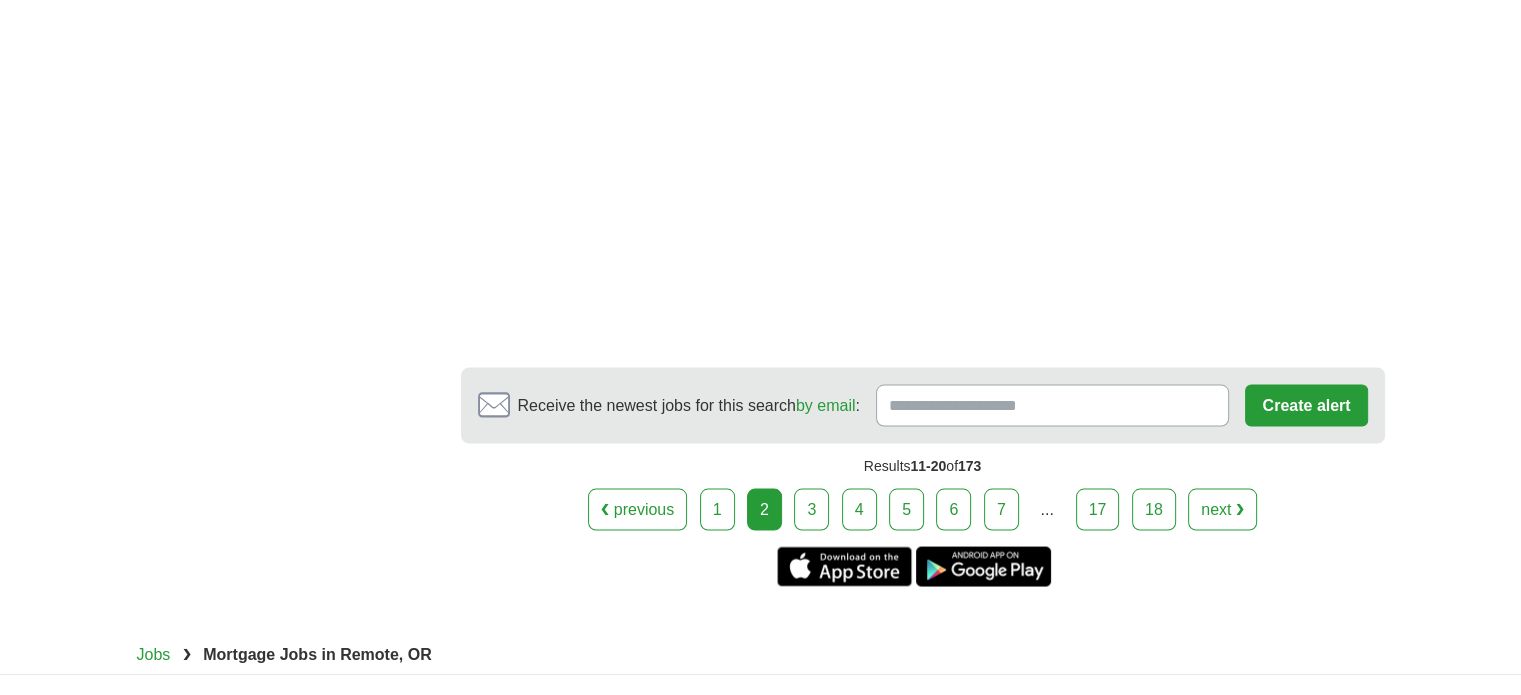 click on "3" at bounding box center (811, 509) 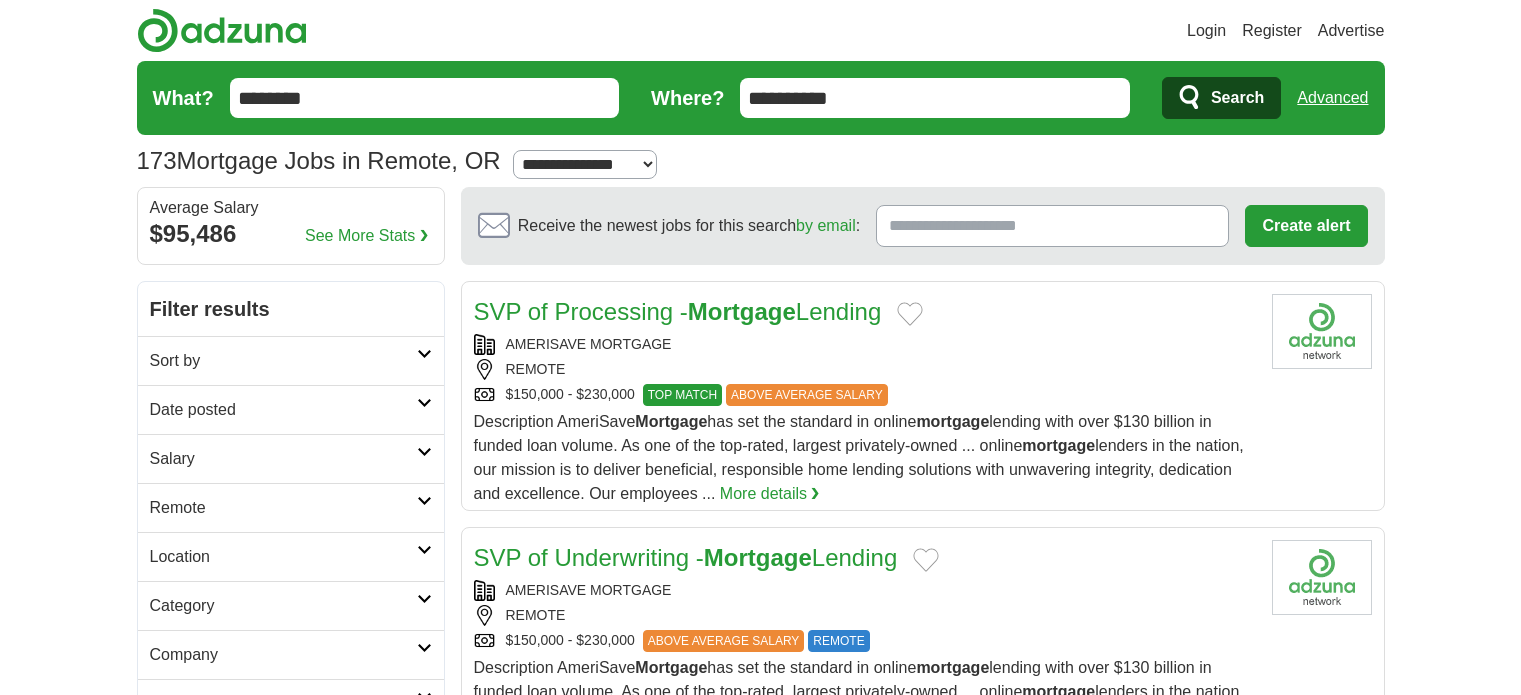 scroll, scrollTop: 0, scrollLeft: 0, axis: both 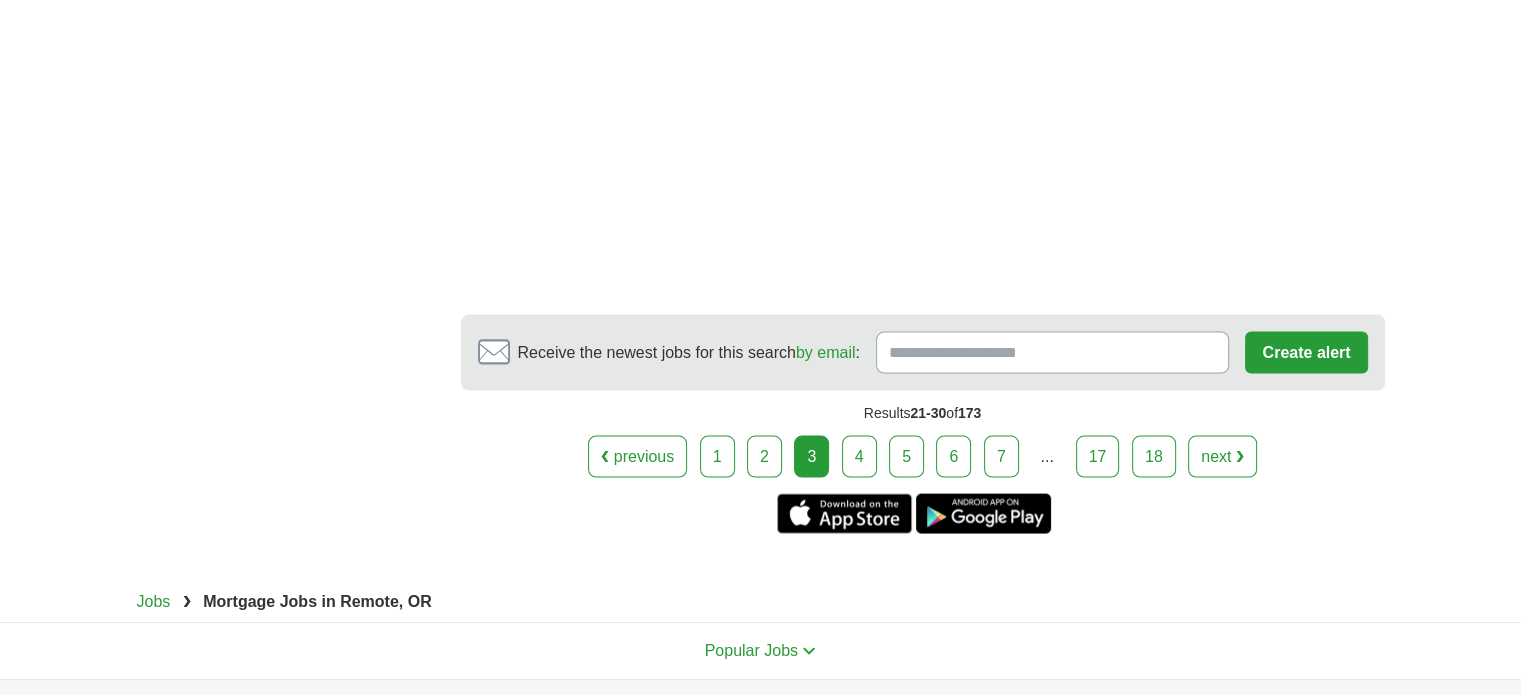 click on "4" at bounding box center [859, 457] 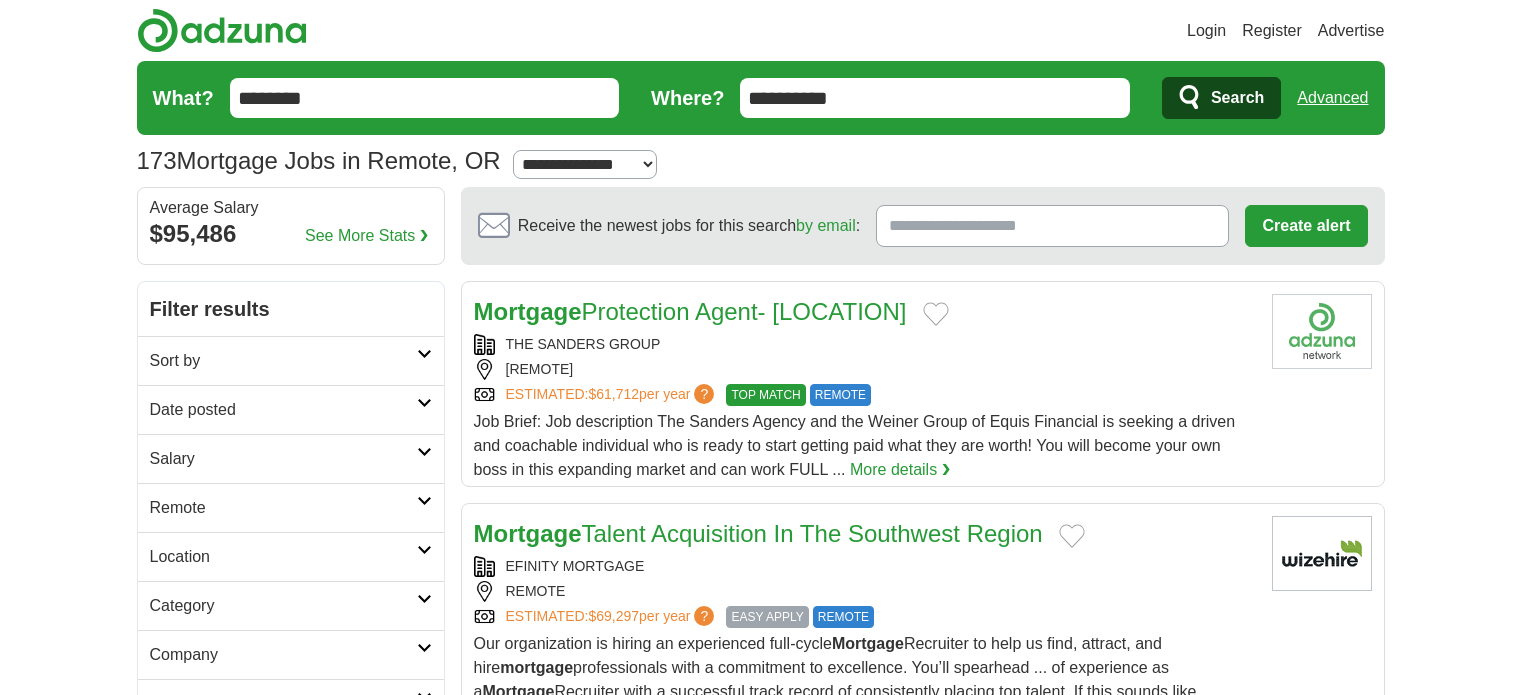 scroll, scrollTop: 0, scrollLeft: 0, axis: both 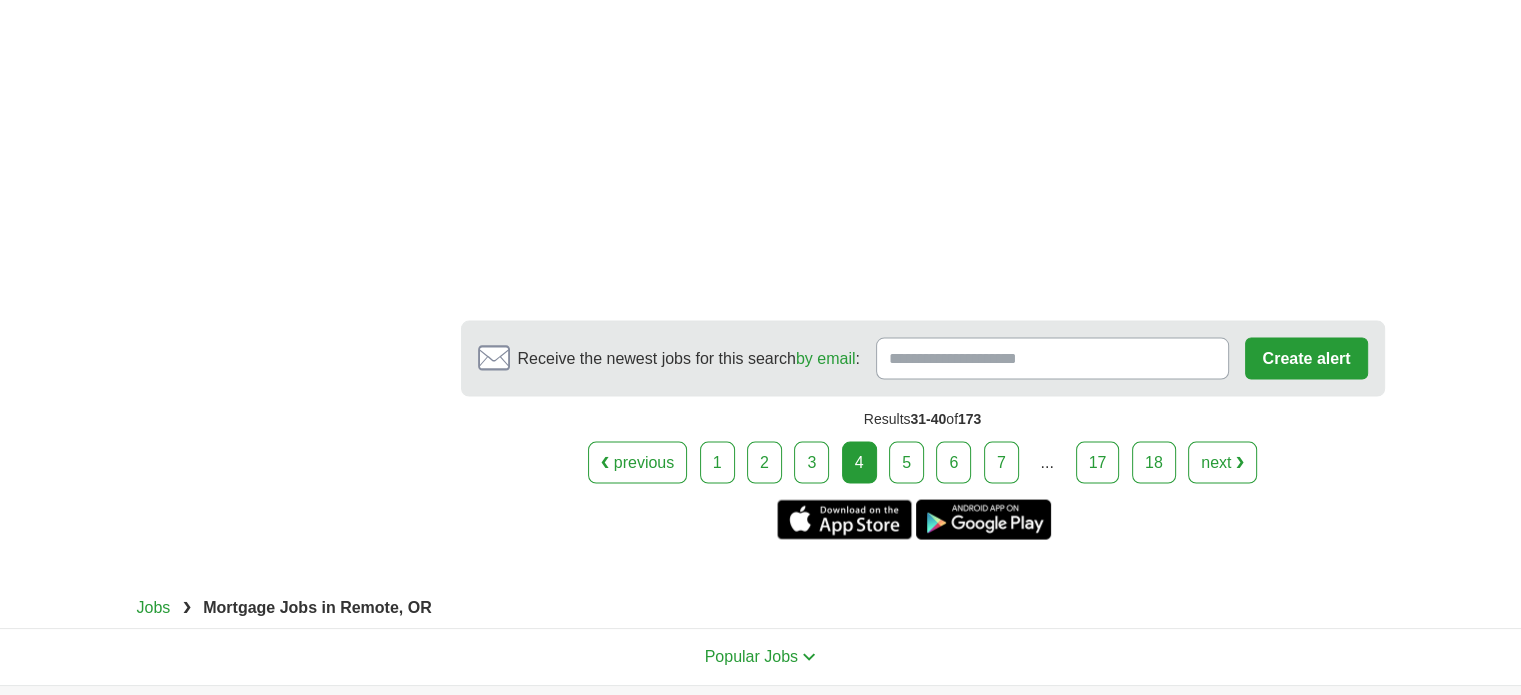 click on "5" at bounding box center [906, 463] 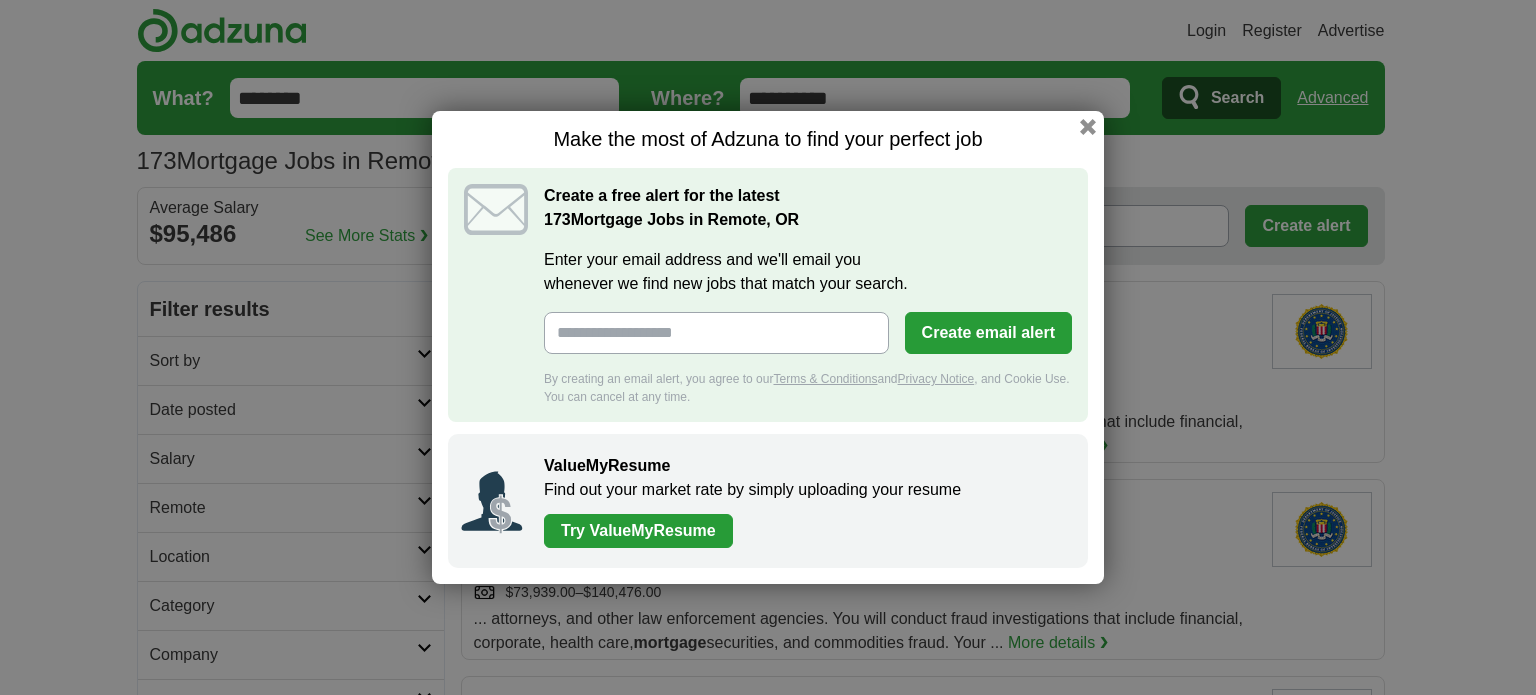 scroll, scrollTop: 0, scrollLeft: 0, axis: both 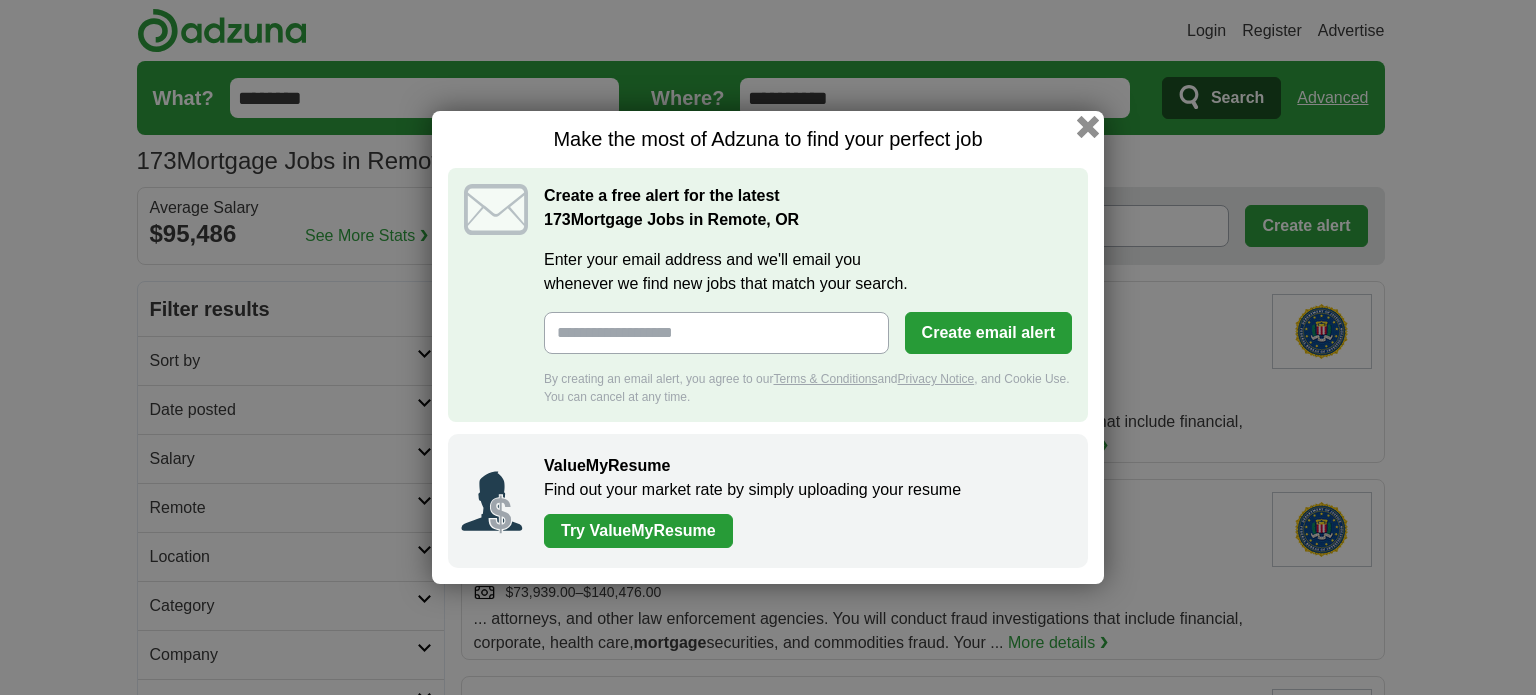 click at bounding box center (1088, 127) 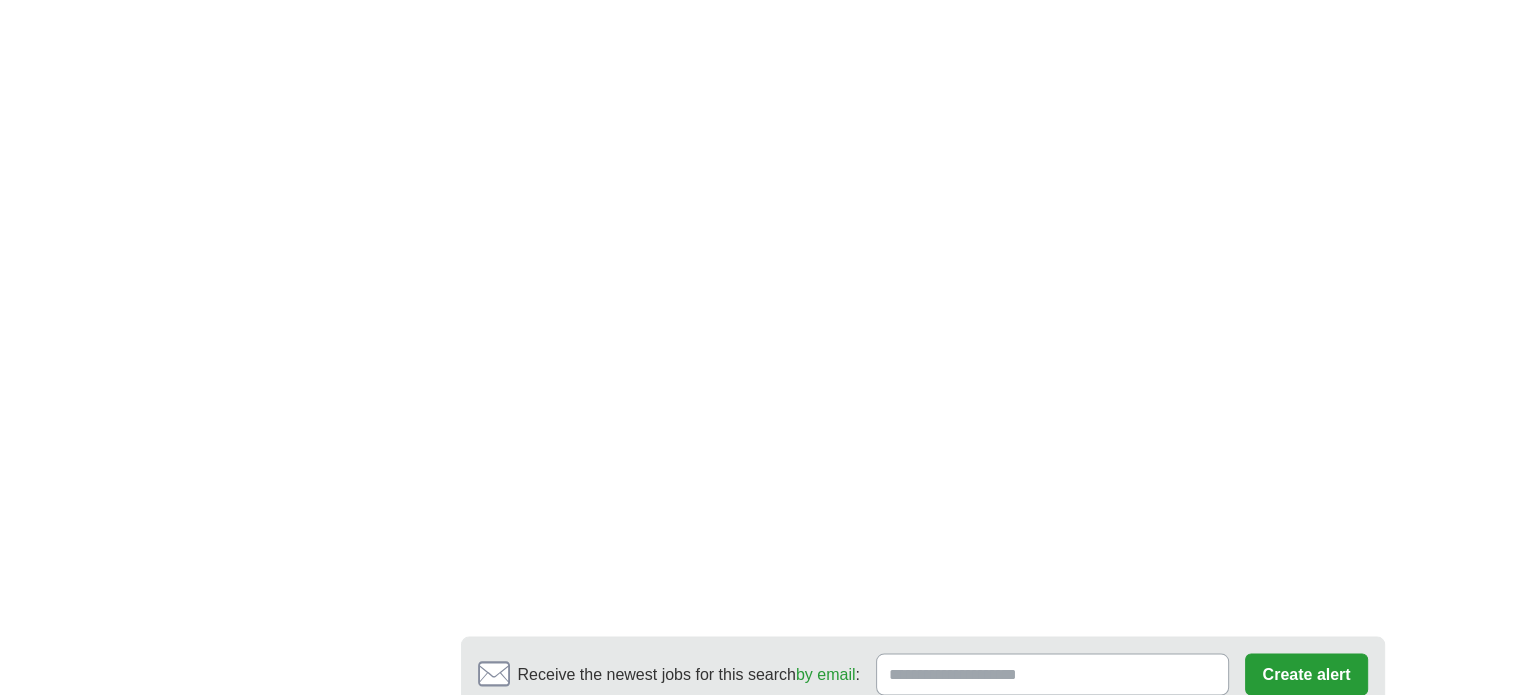 scroll, scrollTop: 4196, scrollLeft: 0, axis: vertical 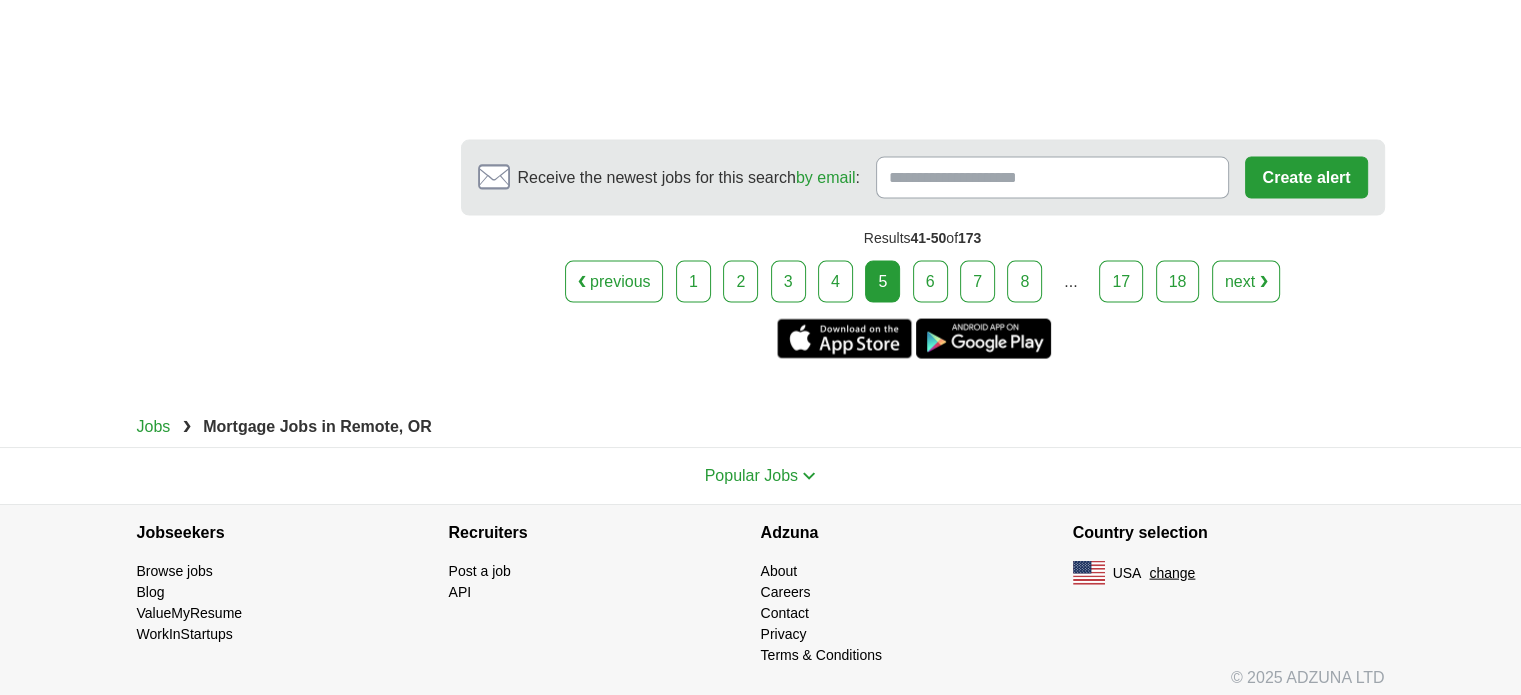 click on "6" at bounding box center (930, 282) 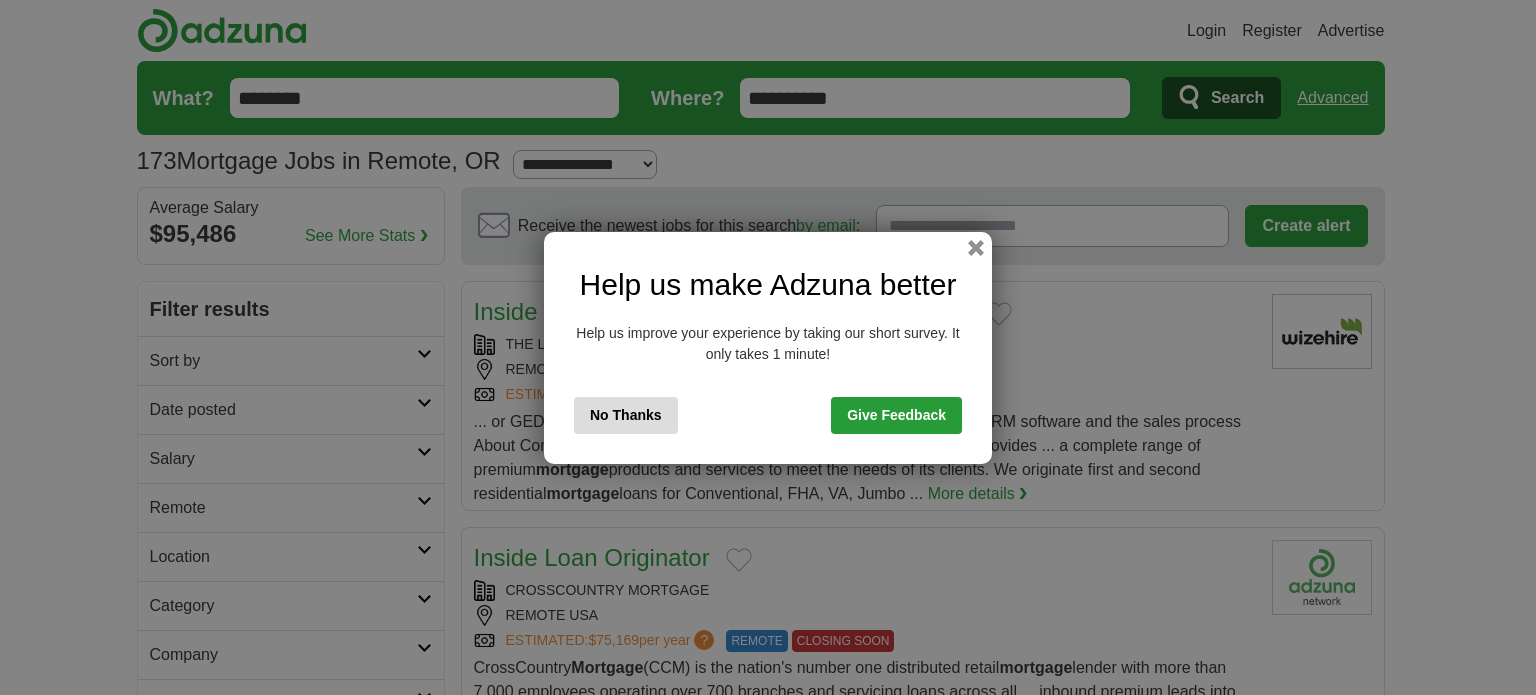 scroll, scrollTop: 0, scrollLeft: 0, axis: both 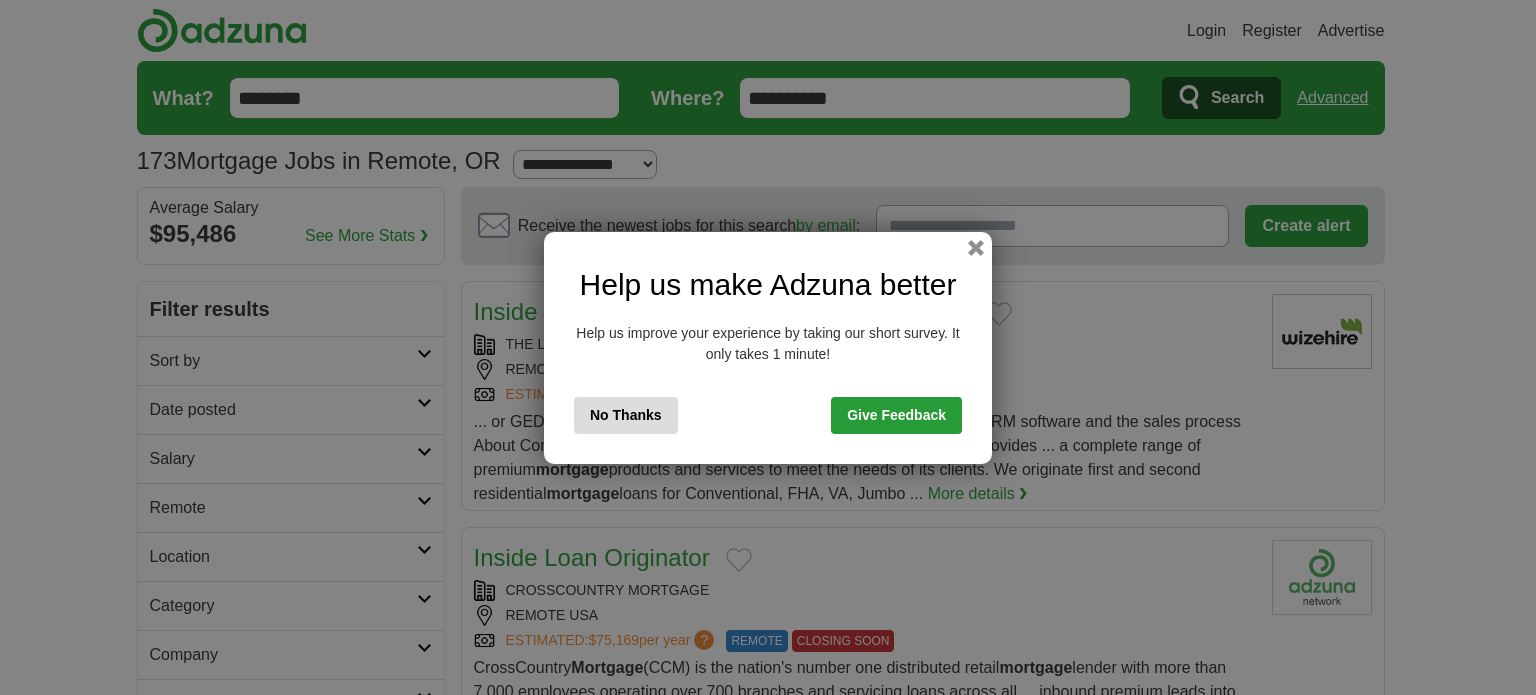 click on "No Thanks" at bounding box center (626, 415) 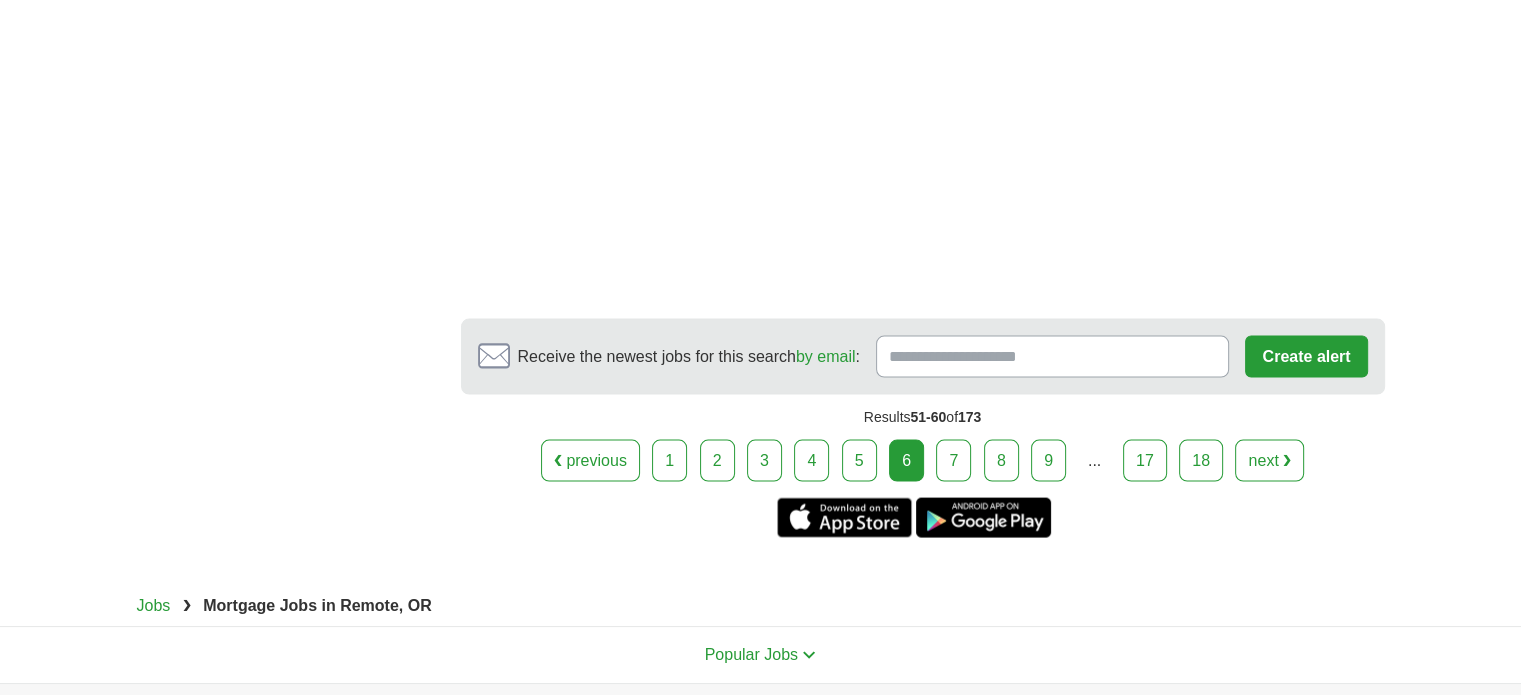 scroll, scrollTop: 4279, scrollLeft: 0, axis: vertical 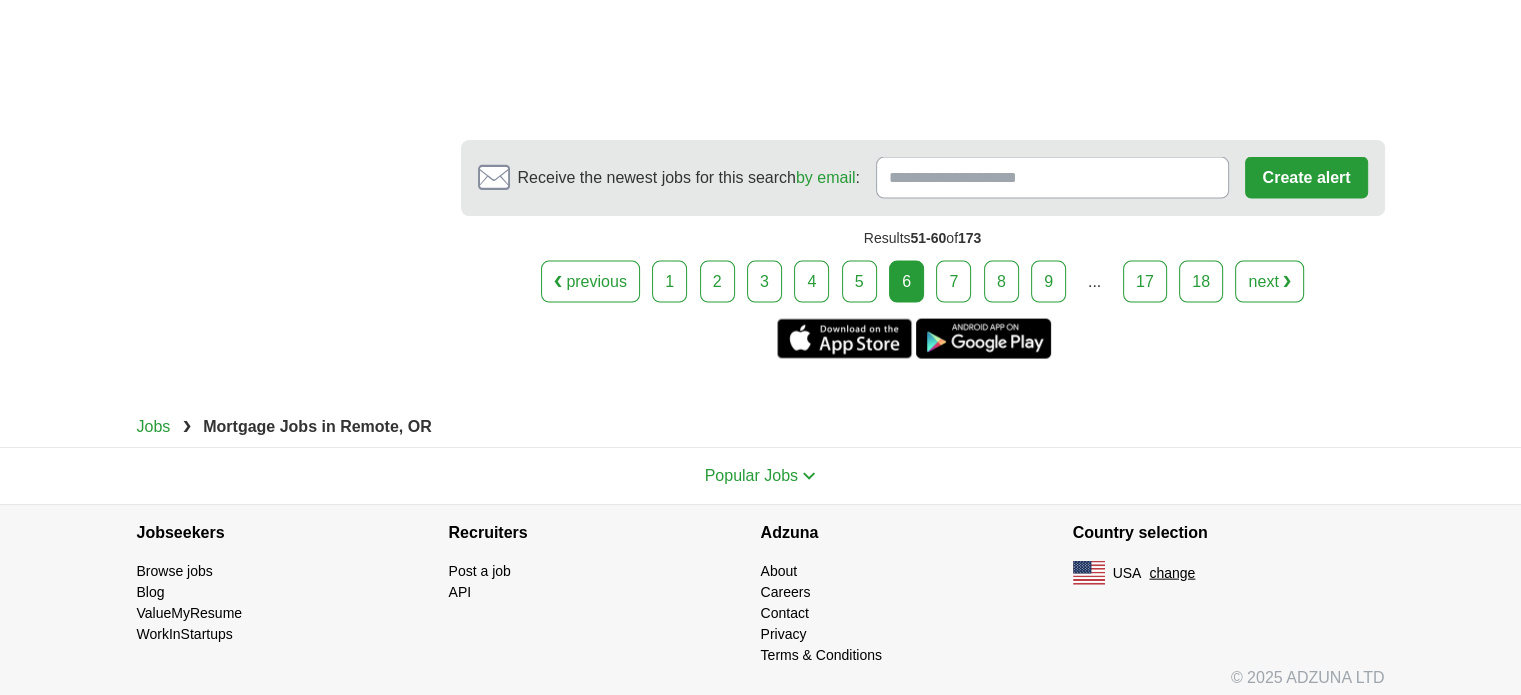 click on "7" at bounding box center (953, 282) 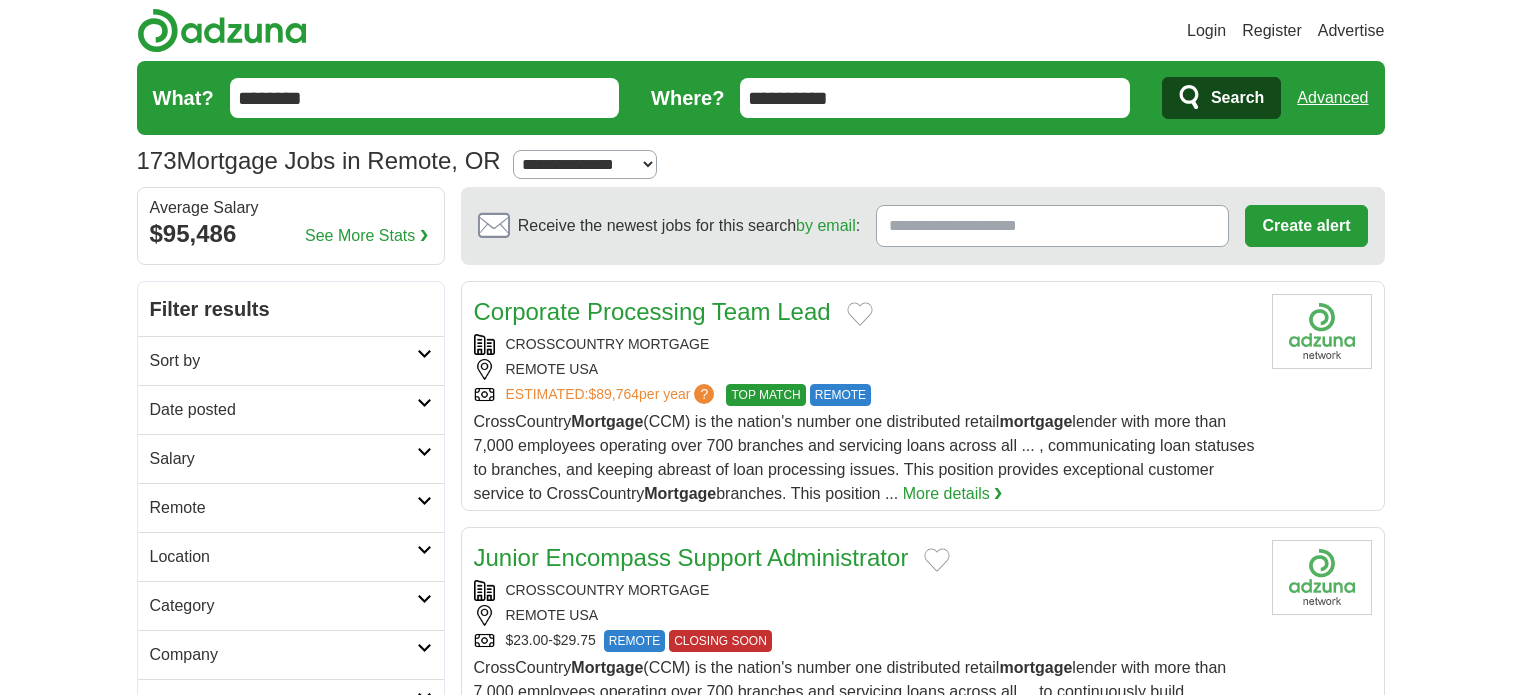 scroll, scrollTop: 0, scrollLeft: 0, axis: both 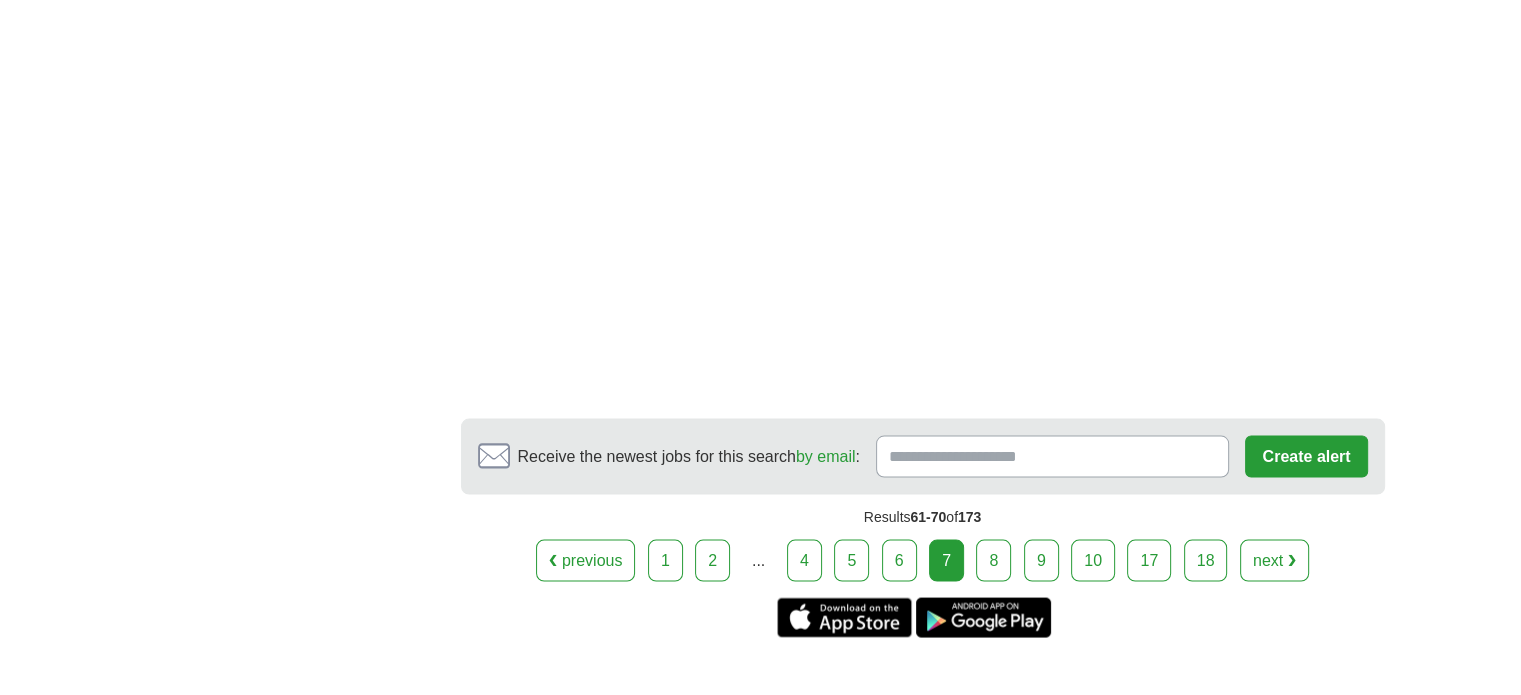 click on "8" at bounding box center [993, 561] 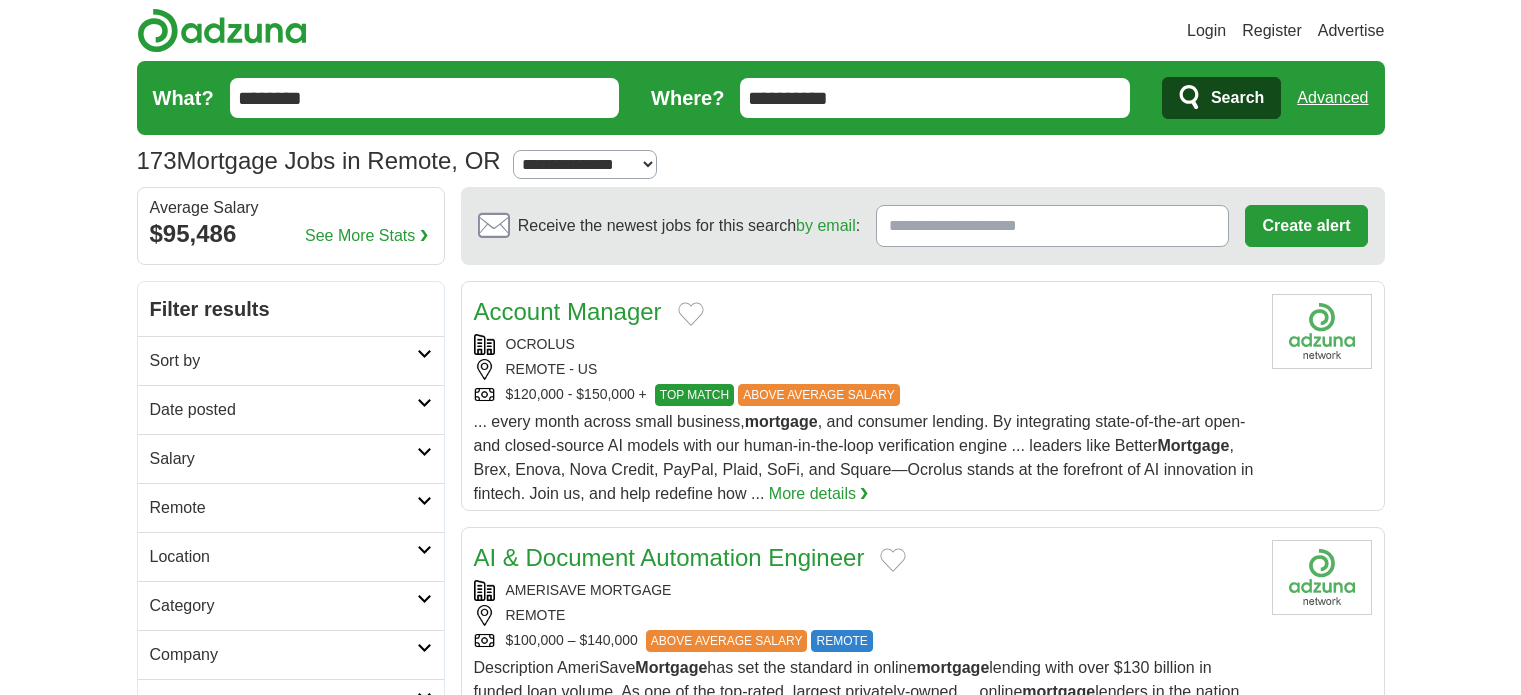 scroll, scrollTop: 0, scrollLeft: 0, axis: both 